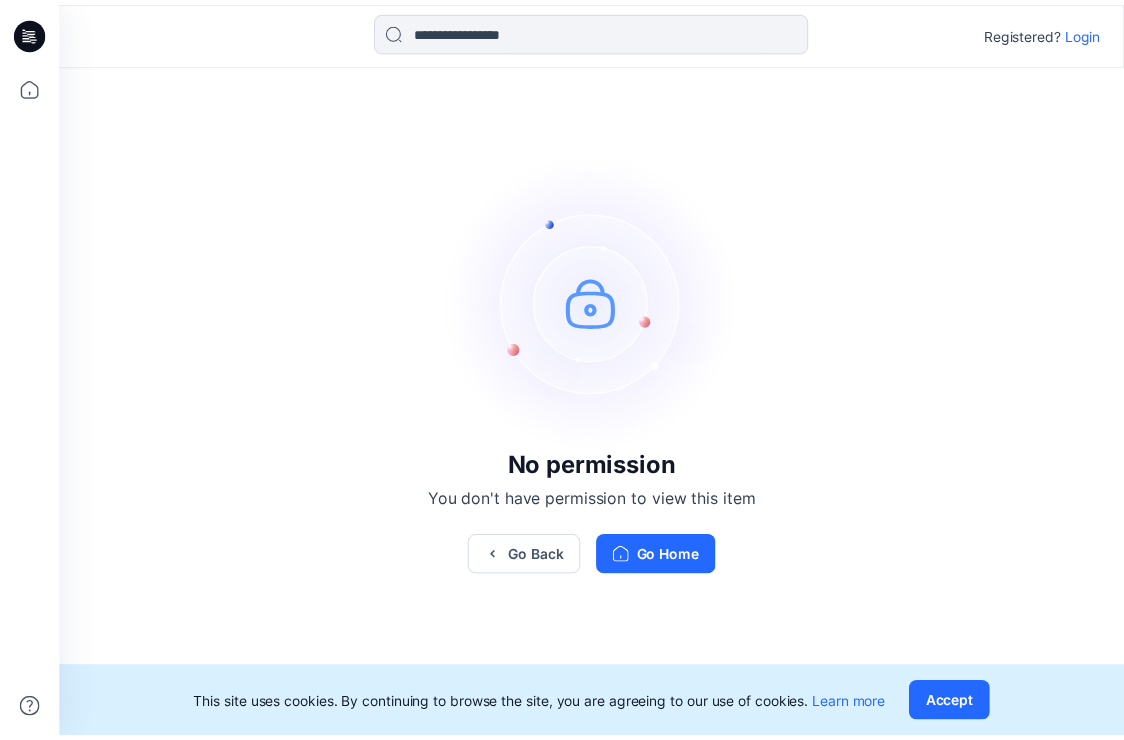 scroll, scrollTop: 0, scrollLeft: 0, axis: both 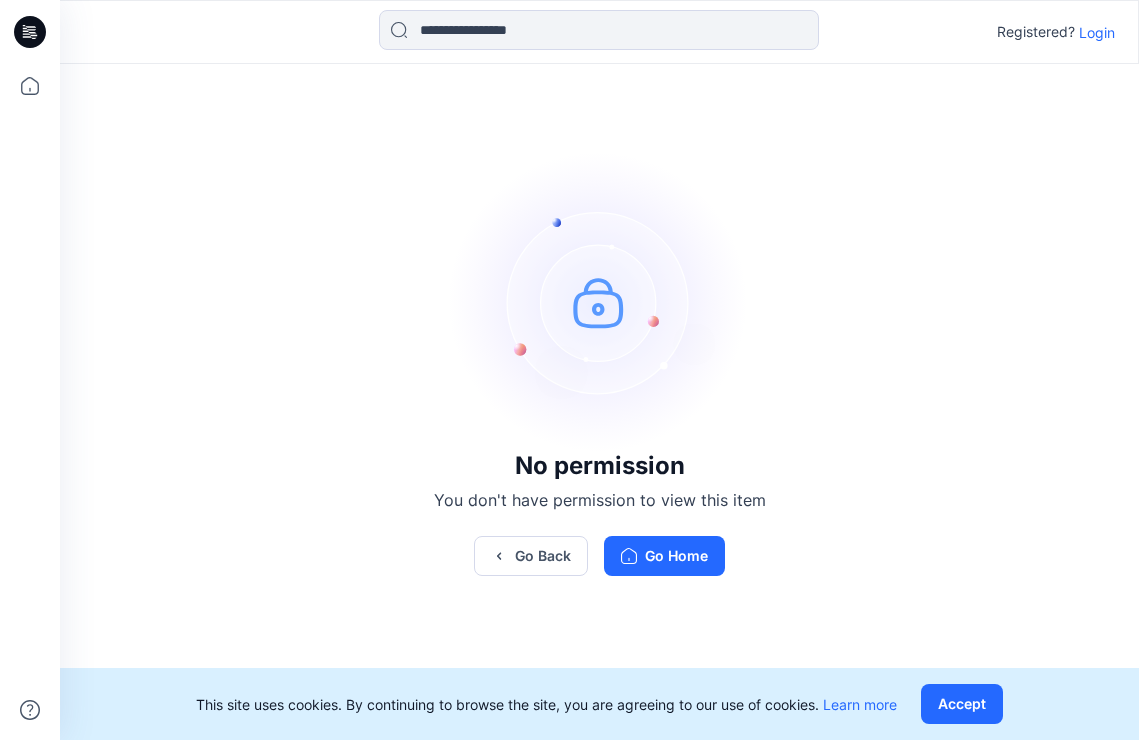 click on "Login" at bounding box center (1097, 32) 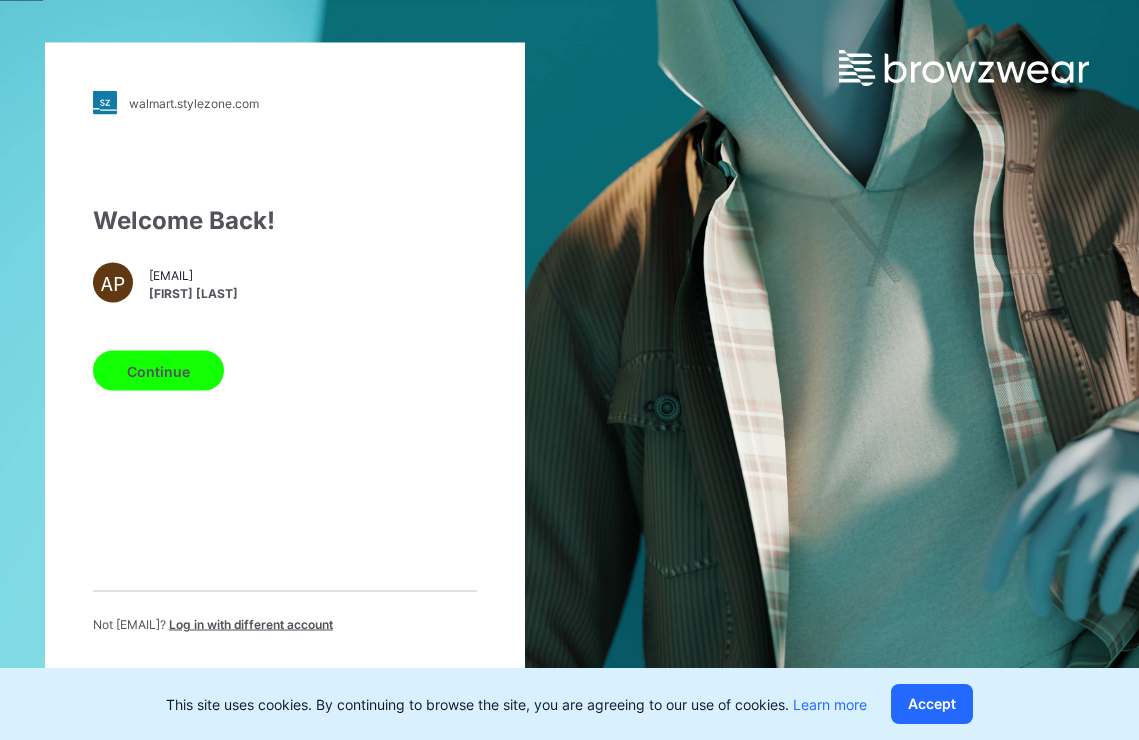 click on "Continue" at bounding box center (158, 371) 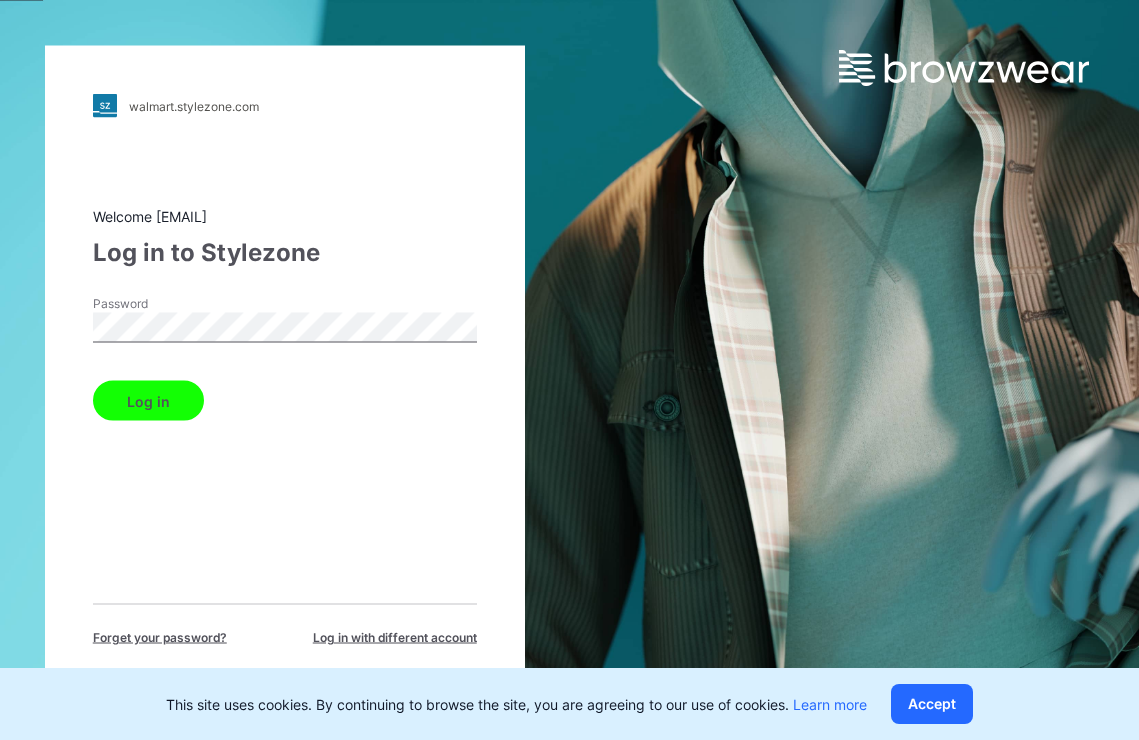click on "Log in" at bounding box center [148, 401] 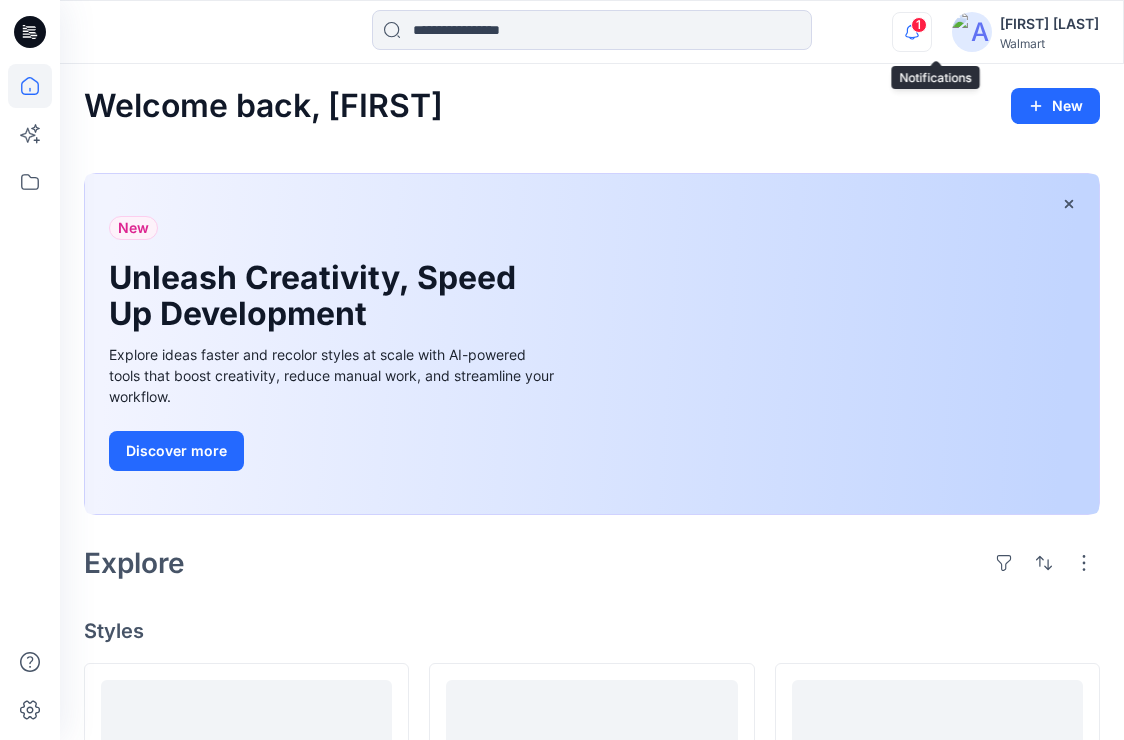 click 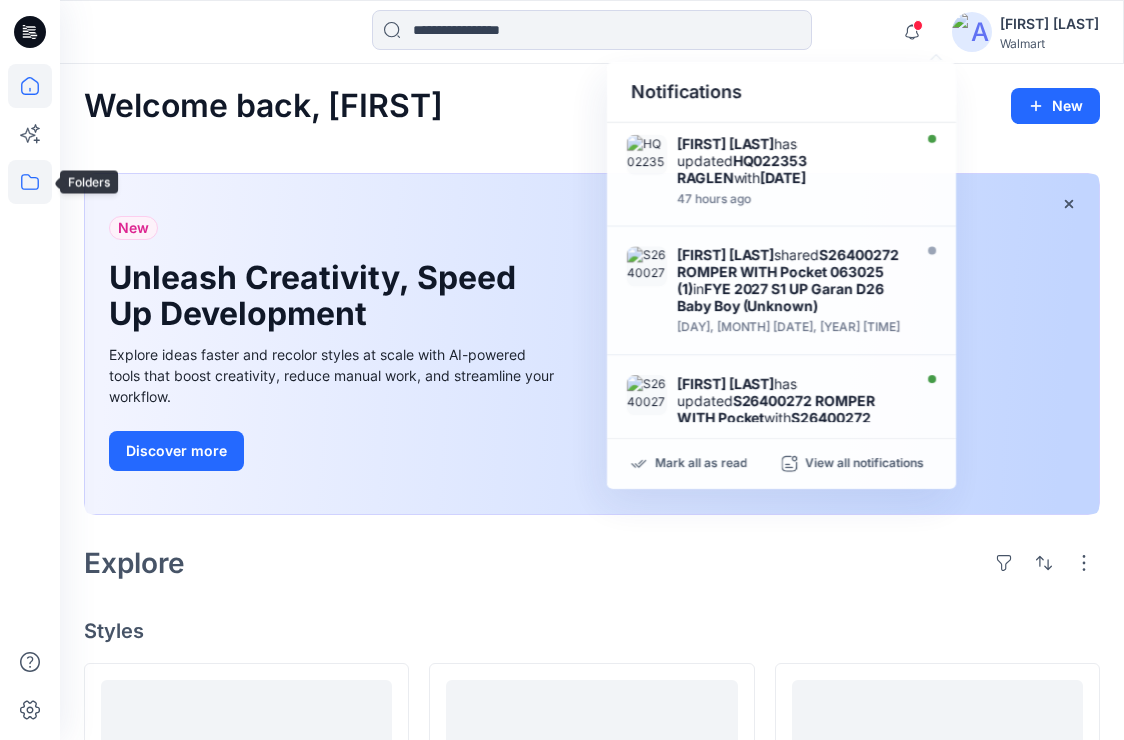 click 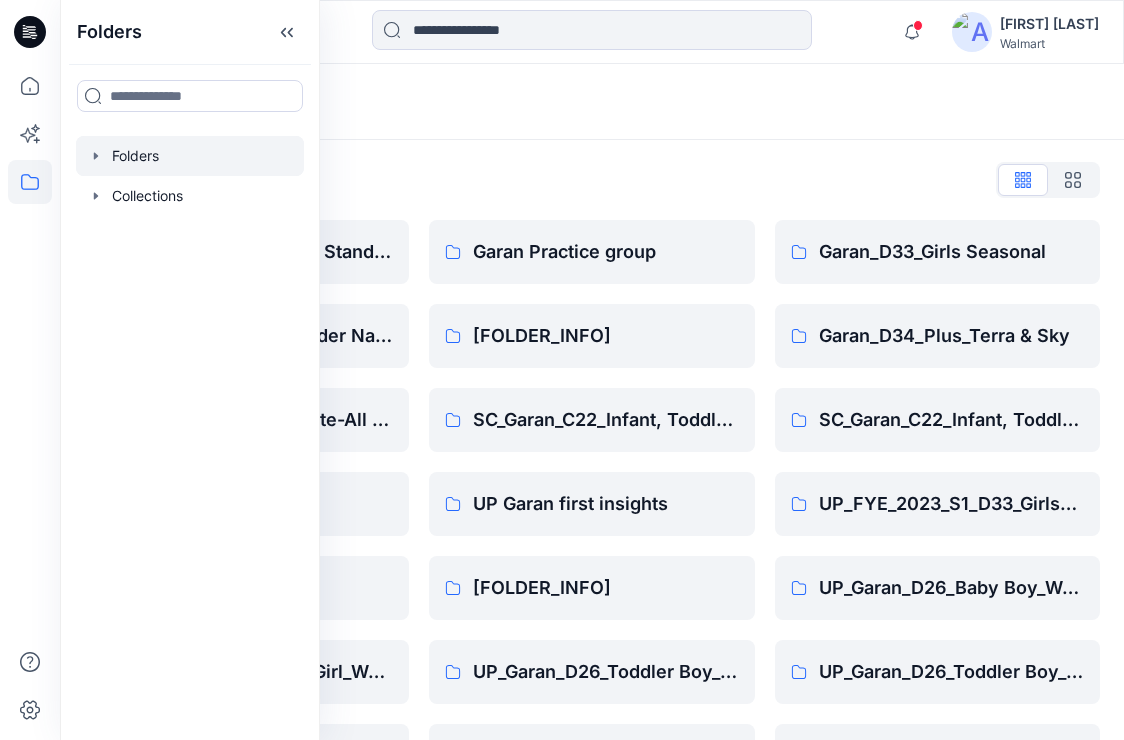 click on "Walmart | [PRODUCT_CODE] Folders List D33 Walmart Blocks & Standards Garan_D33_Girls_Wonder Nation Garan_Way to Celebrate-All Departments Size set Avatars UP_Garan Littles UP_Garan_D26_Baby Girl_Wonder Nation UP_Garan_D26_Toddler Girl_Seasonal UP_Garan_D33_Girls_Wonder Nation Garan Practice group Garan_D34_Ladies_Time and True SC_Garan_C22_Infant, Toddler, & Kids Boys UP Garan first insights UP_Garan_D24_Boys Seasonal UP_Garan_D26_Toddler Boy_Seasonal UP_Garan_D26_Toddler Girl_Wonder_Nation Garan_D33_Girls Seasonal Garan_D34_Plus_Terra & Sky SC_Garan_C22_Infant, Toddler, & Kids Girls UP_FYE_2023_S1_D33_Girls_Way to Celebrate UP_Garan_D26_Baby Boy_Wonder Nation UP_Garan_D26_Toddler Boy_Wonder_Nation UP_Garan_D33_Girls Seasonal" at bounding box center (592, 518) 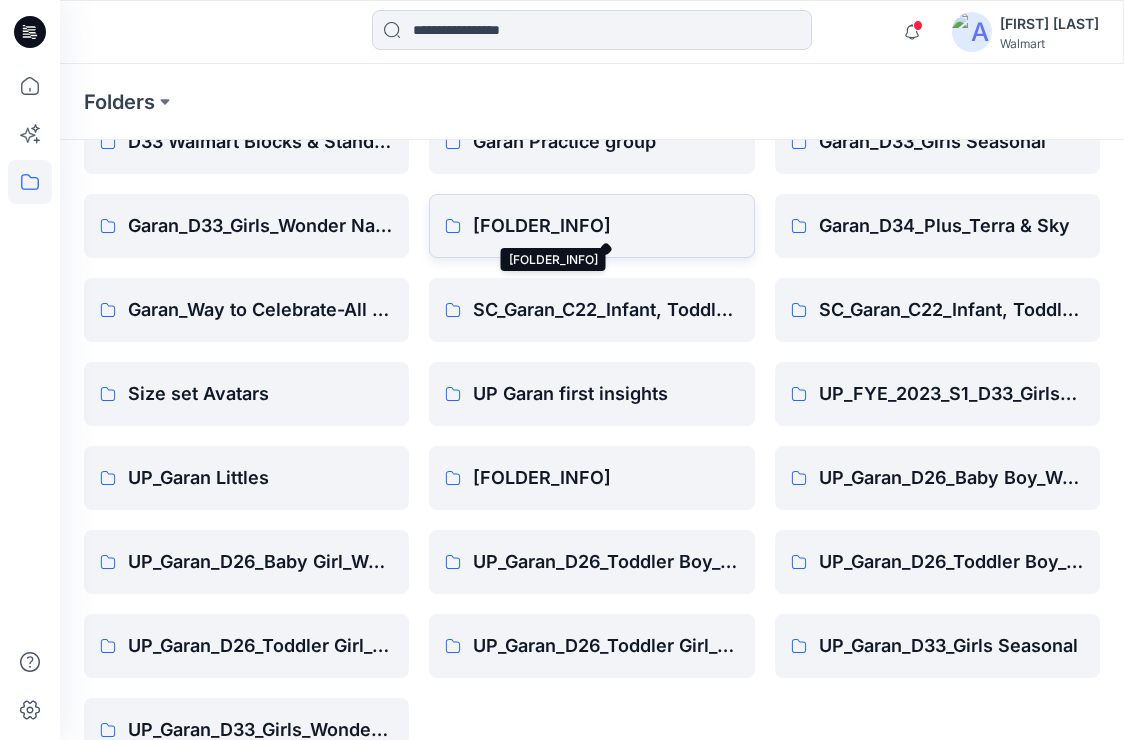 scroll, scrollTop: 156, scrollLeft: 0, axis: vertical 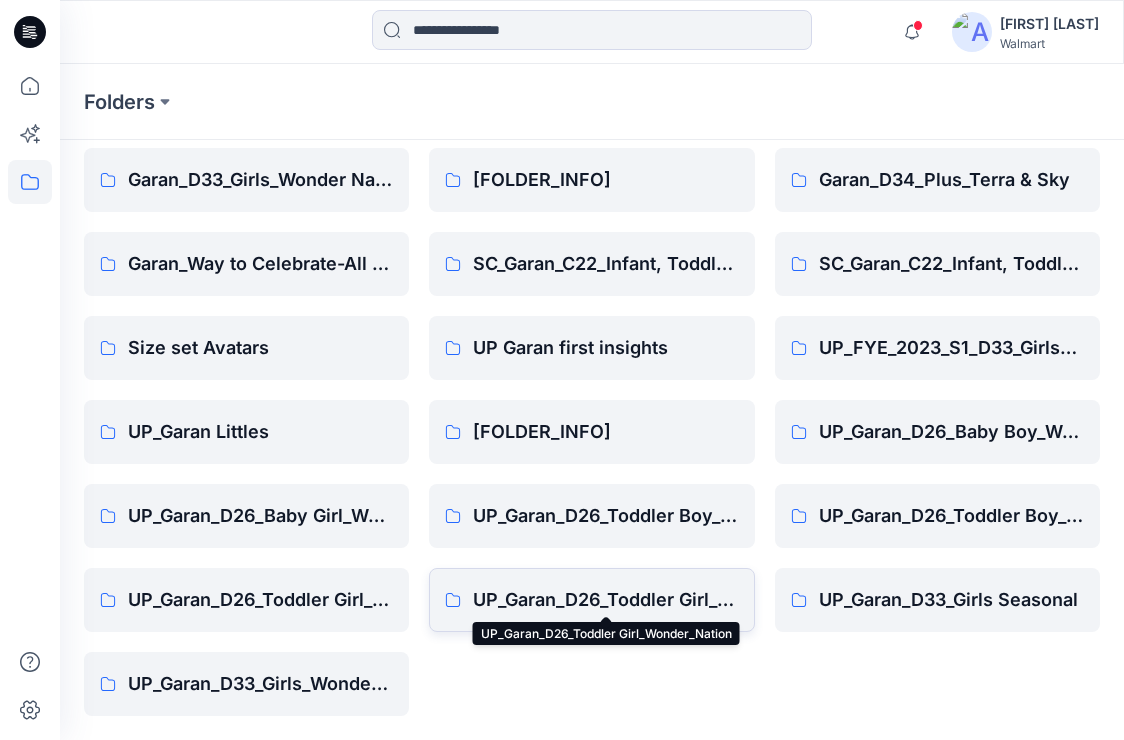 click on "UP_Garan_D26_Toddler Girl_Wonder_Nation" at bounding box center (605, 600) 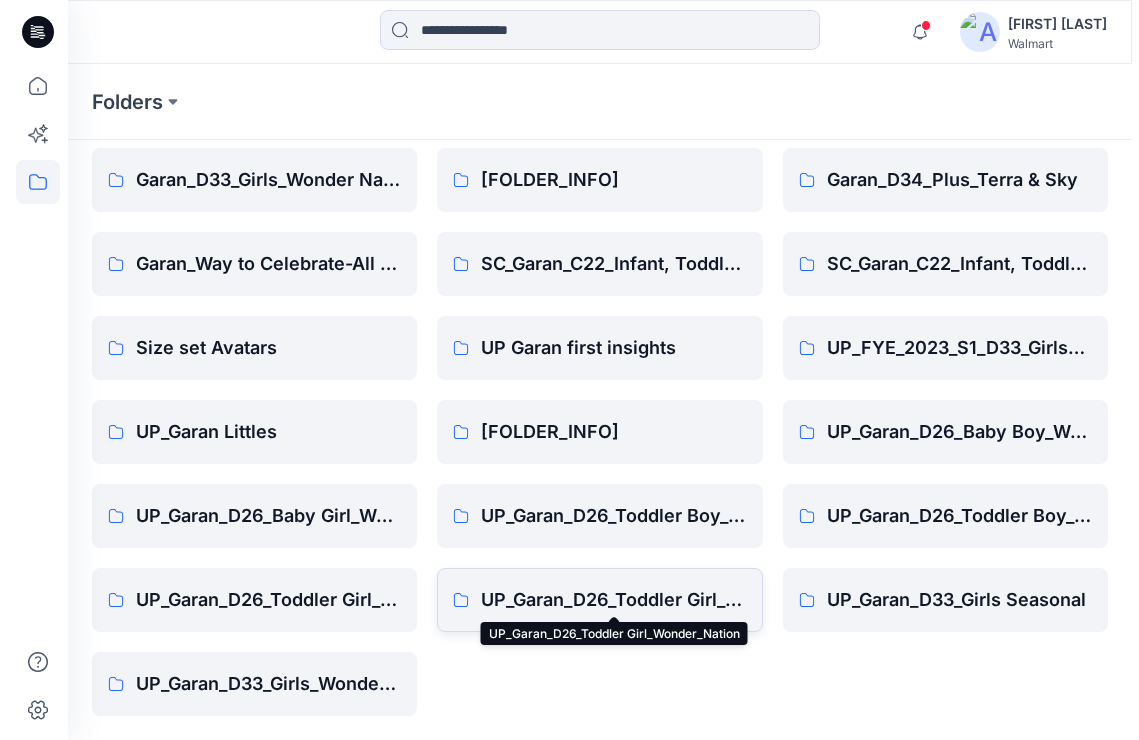 scroll, scrollTop: 0, scrollLeft: 0, axis: both 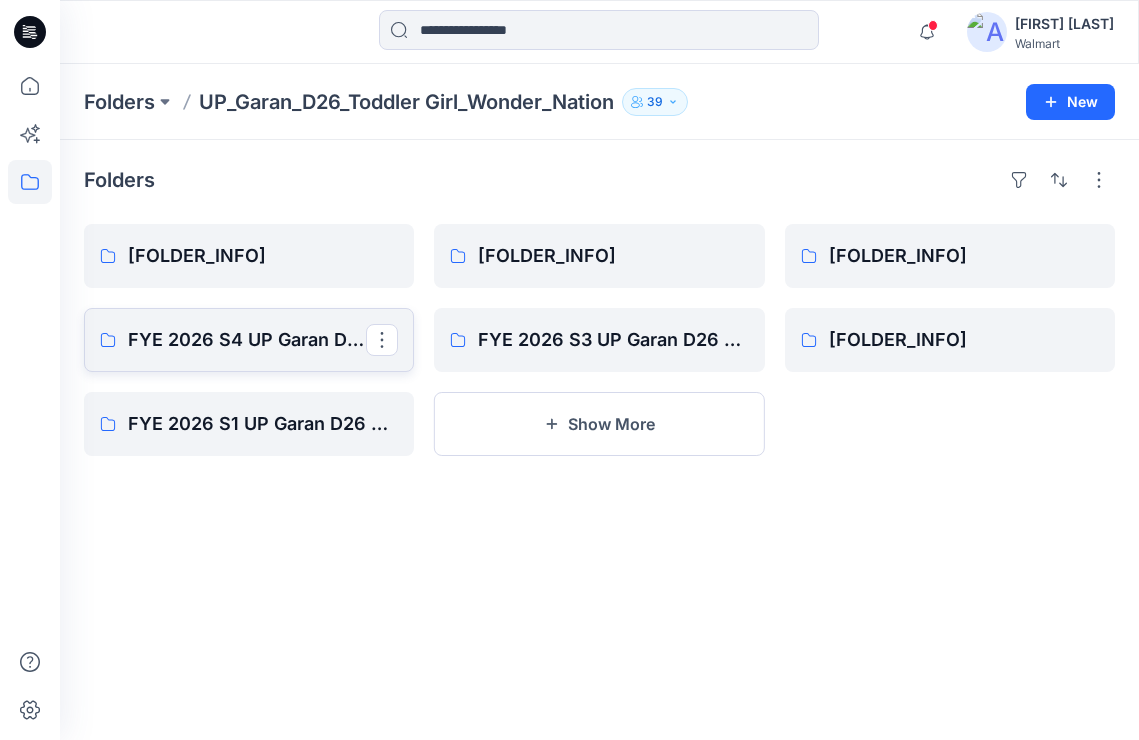 click on "FYE 2026 S4 UP Garan D26 Toddler Girl Wonder Nation" at bounding box center [247, 340] 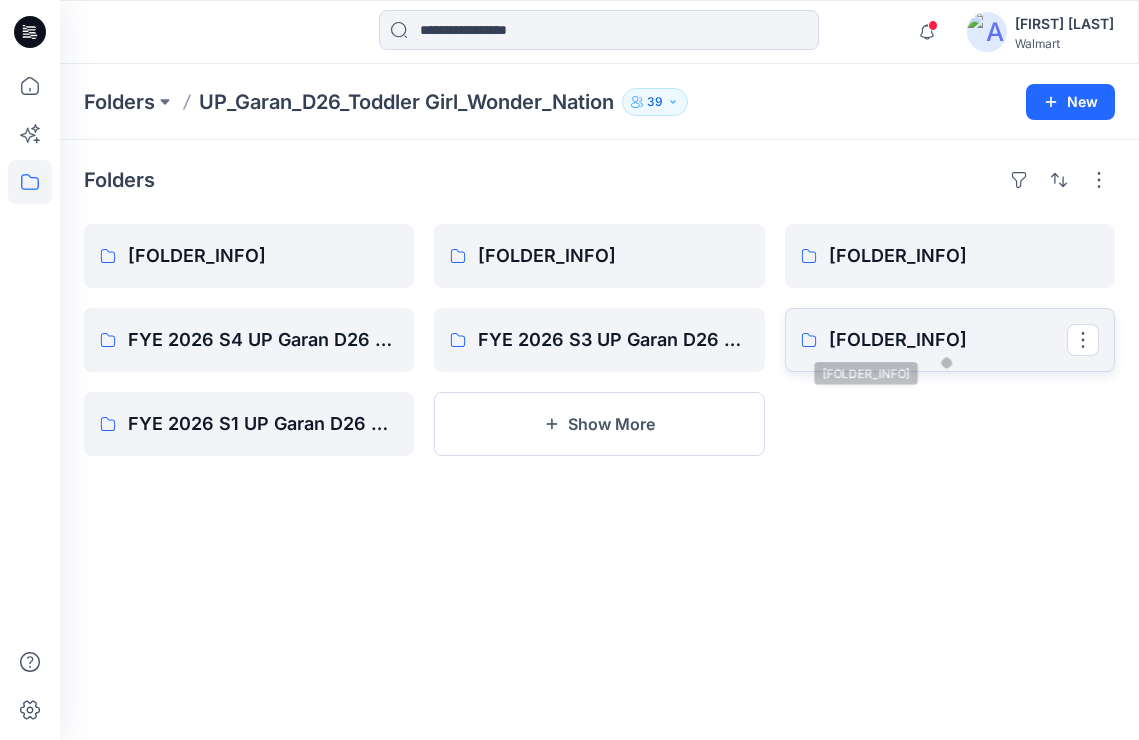 click on "[FOLDER_INFO]" at bounding box center (948, 340) 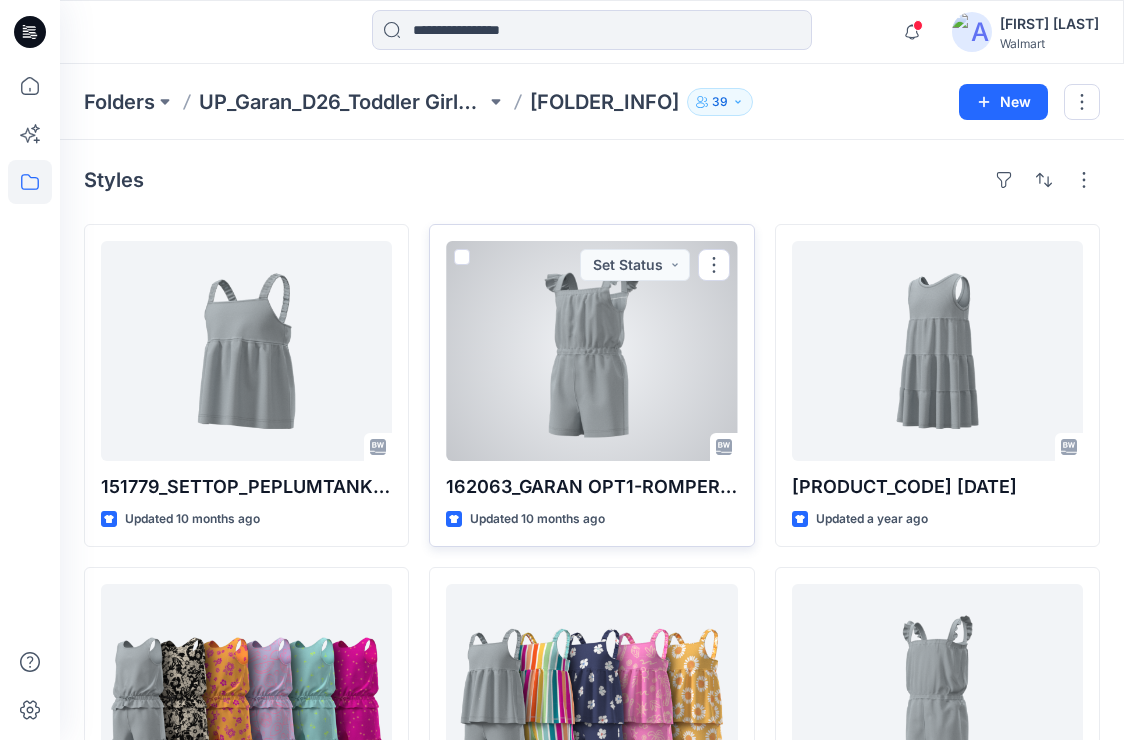 click at bounding box center [591, 351] 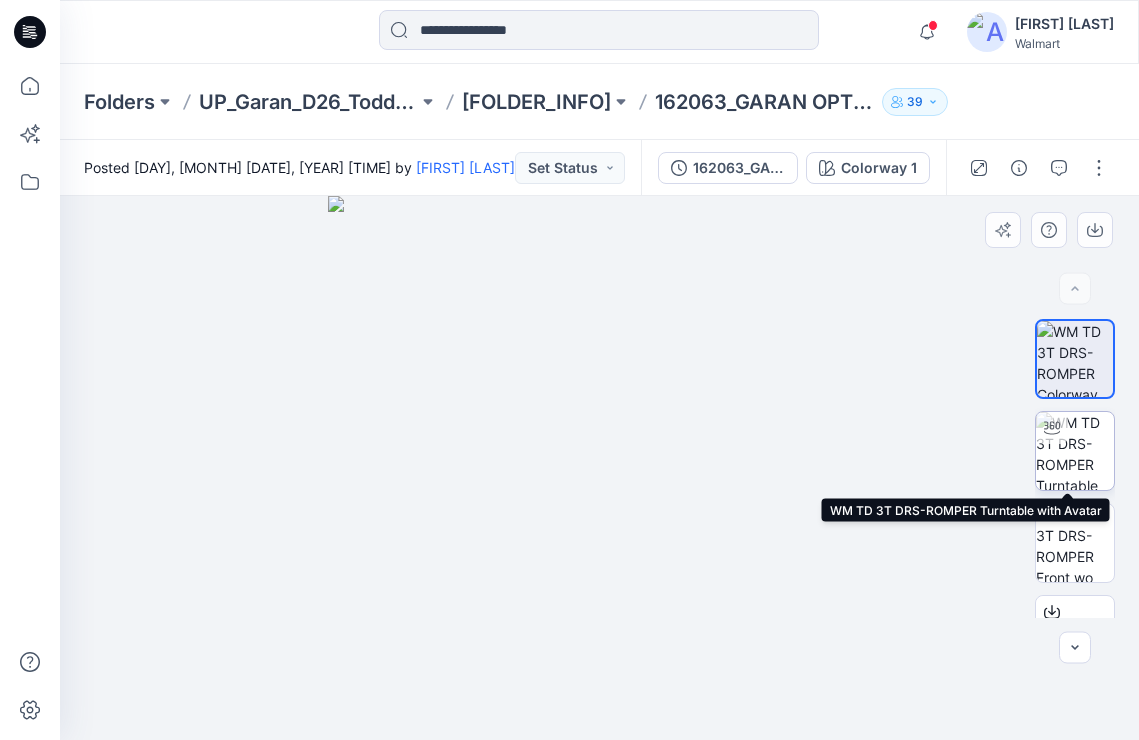 click at bounding box center (1075, 451) 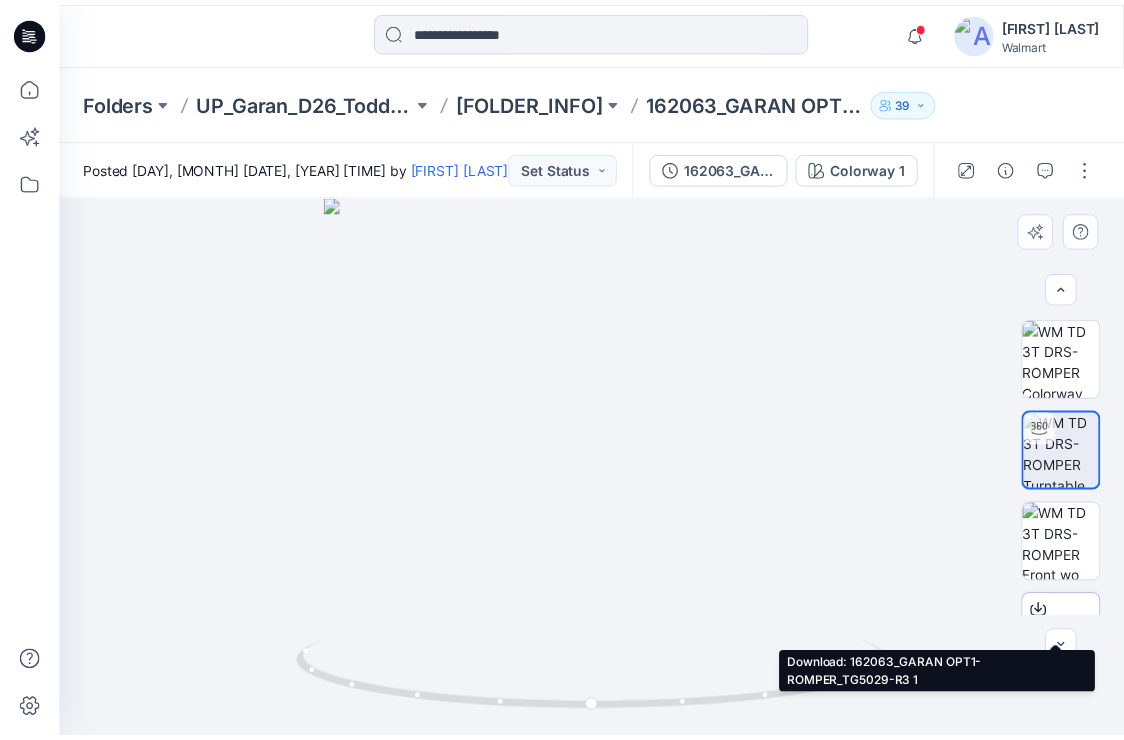 scroll, scrollTop: 57, scrollLeft: 0, axis: vertical 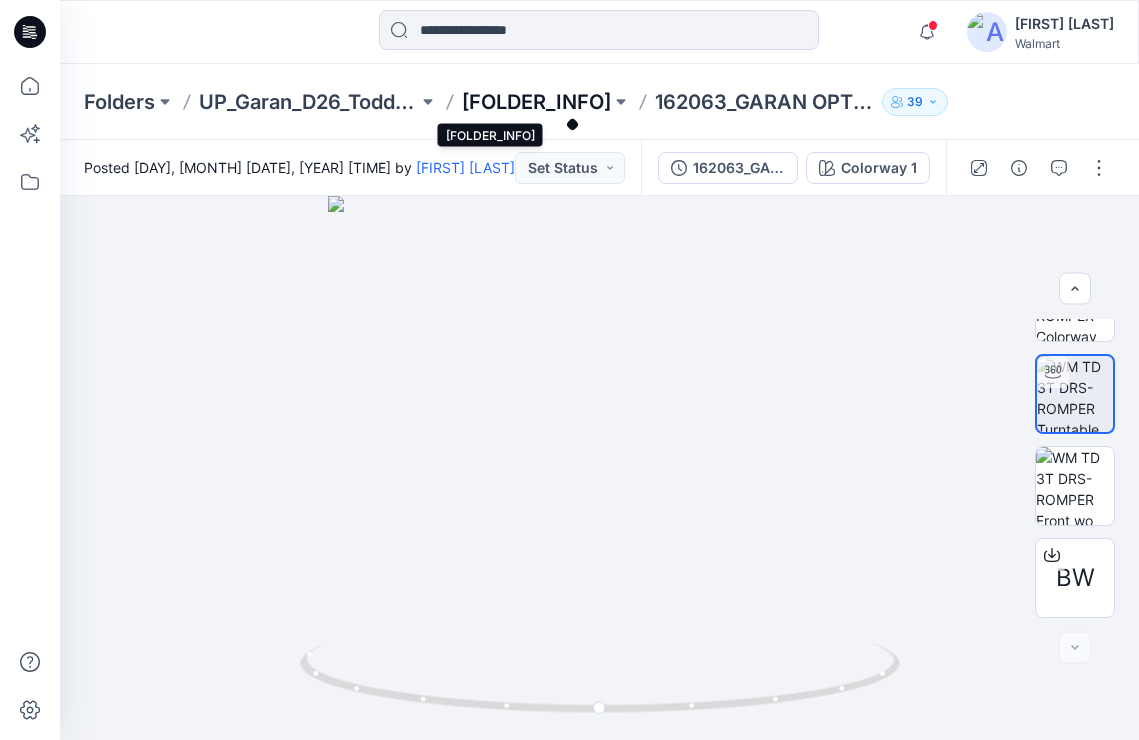 click on "[FOLDER_INFO]" at bounding box center (536, 102) 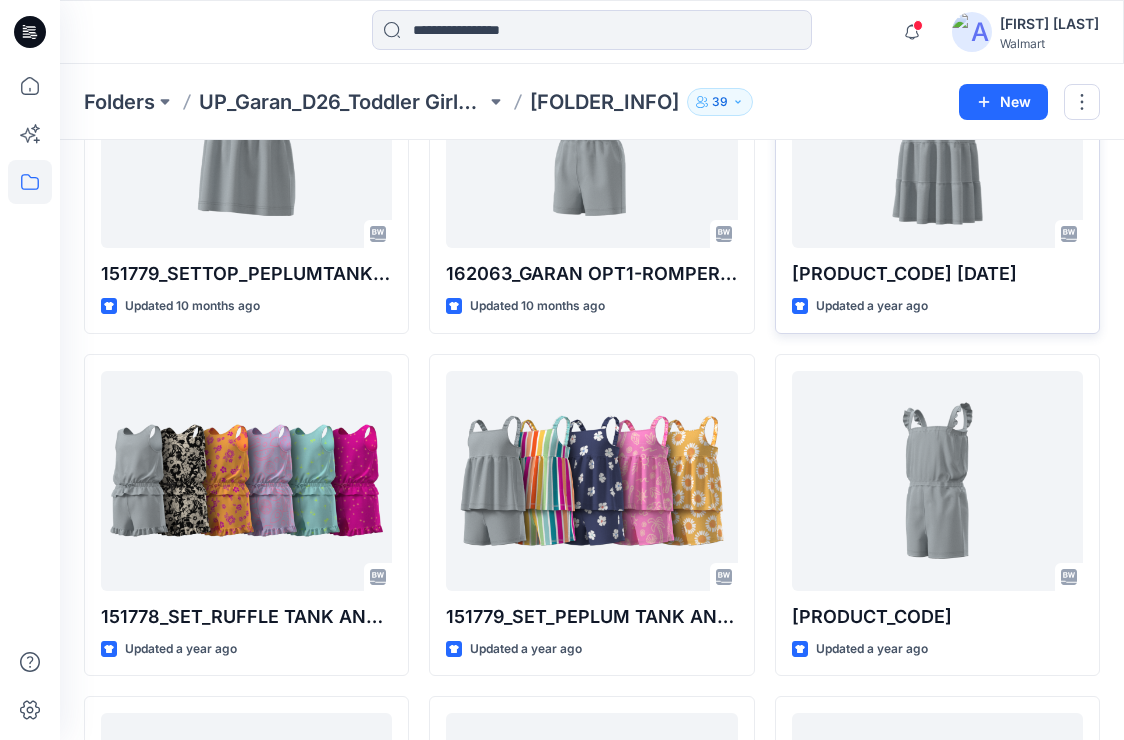 scroll, scrollTop: 0, scrollLeft: 0, axis: both 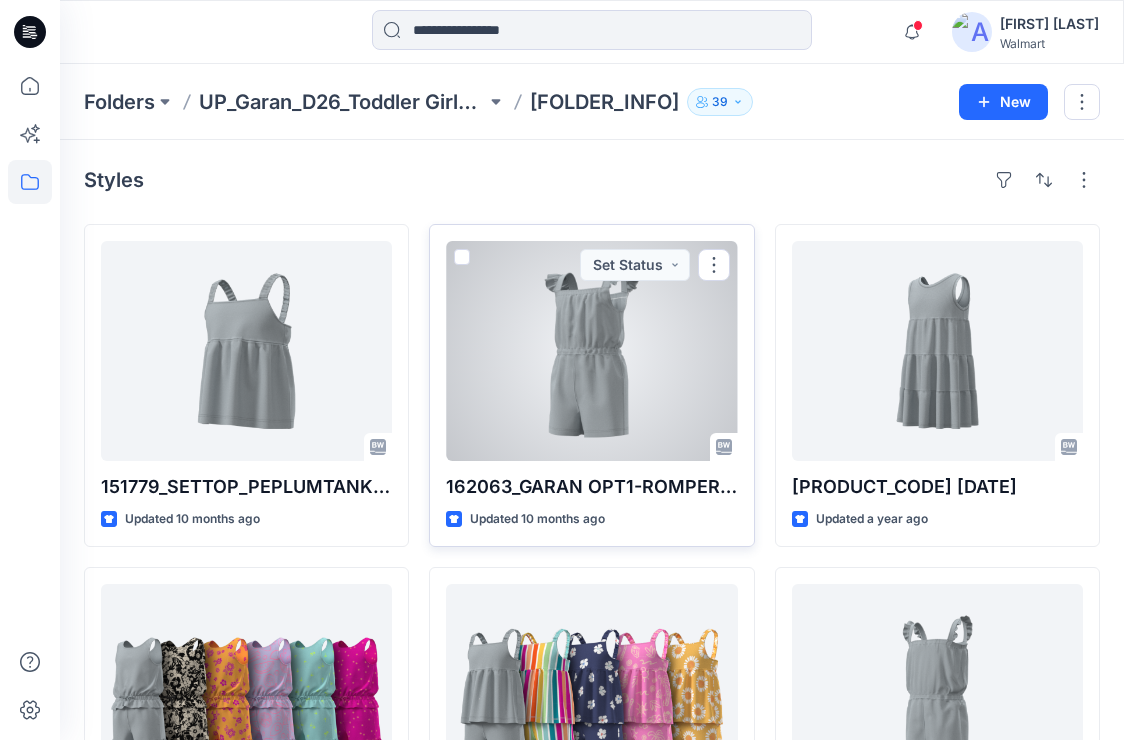 click at bounding box center [591, 351] 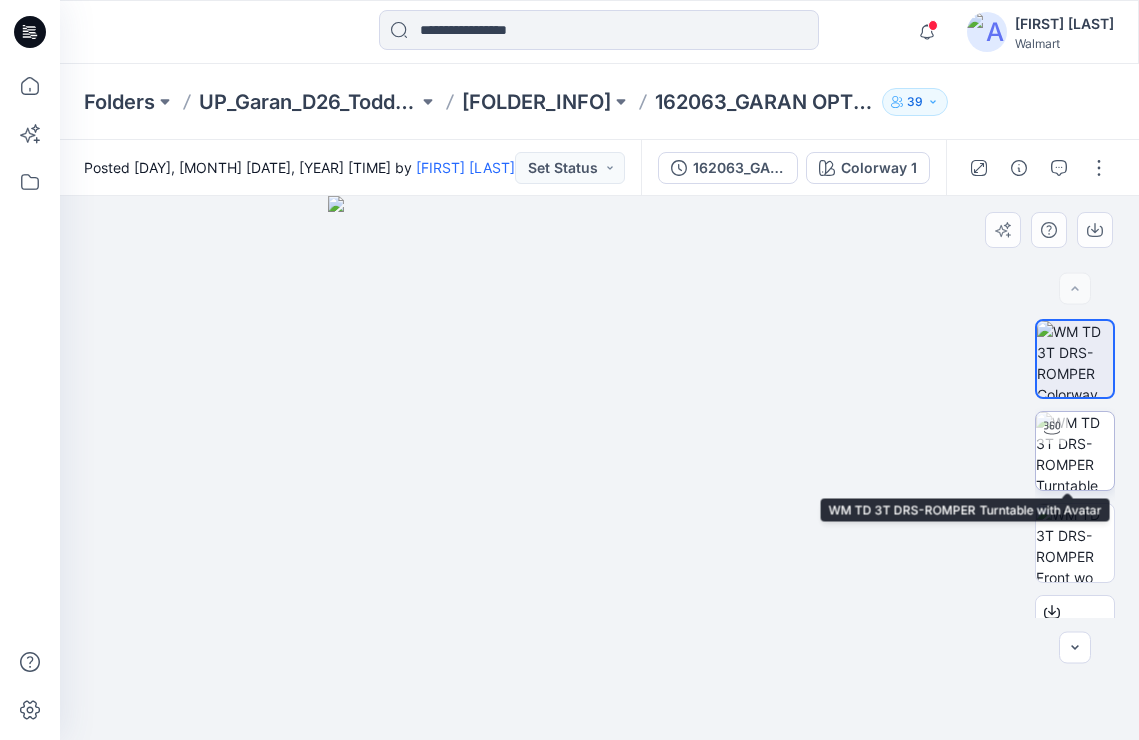 click at bounding box center (1075, 451) 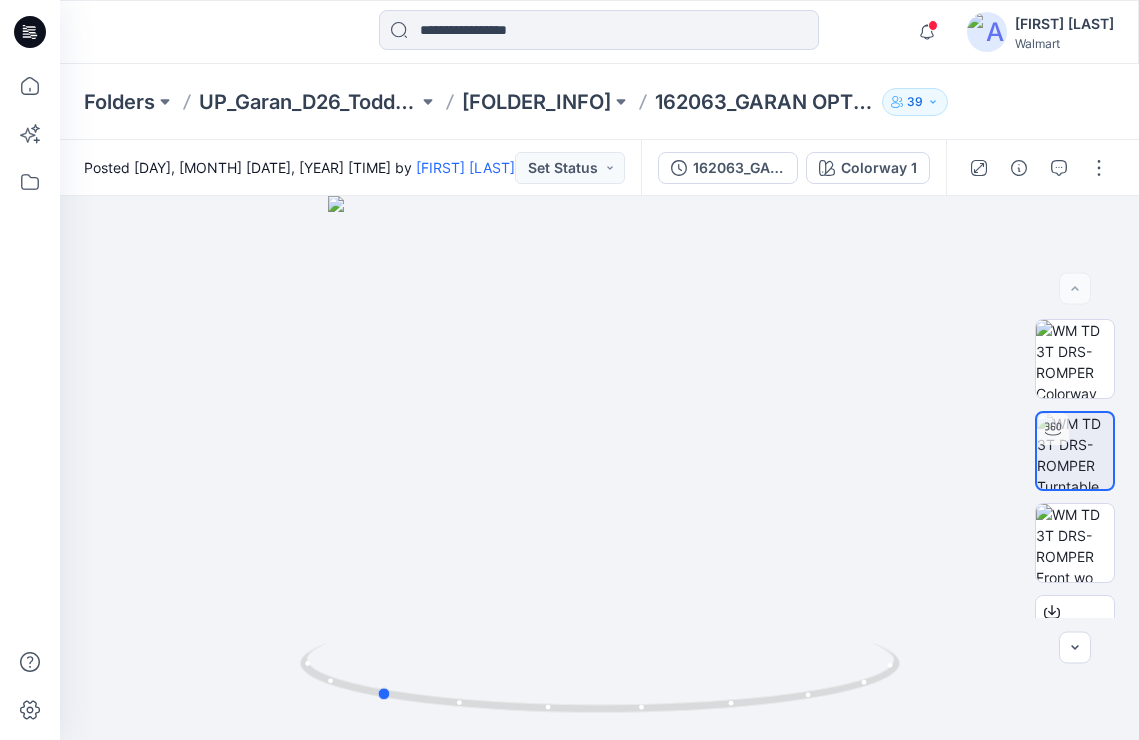 drag, startPoint x: 610, startPoint y: 711, endPoint x: 1248, endPoint y: 709, distance: 638.0031 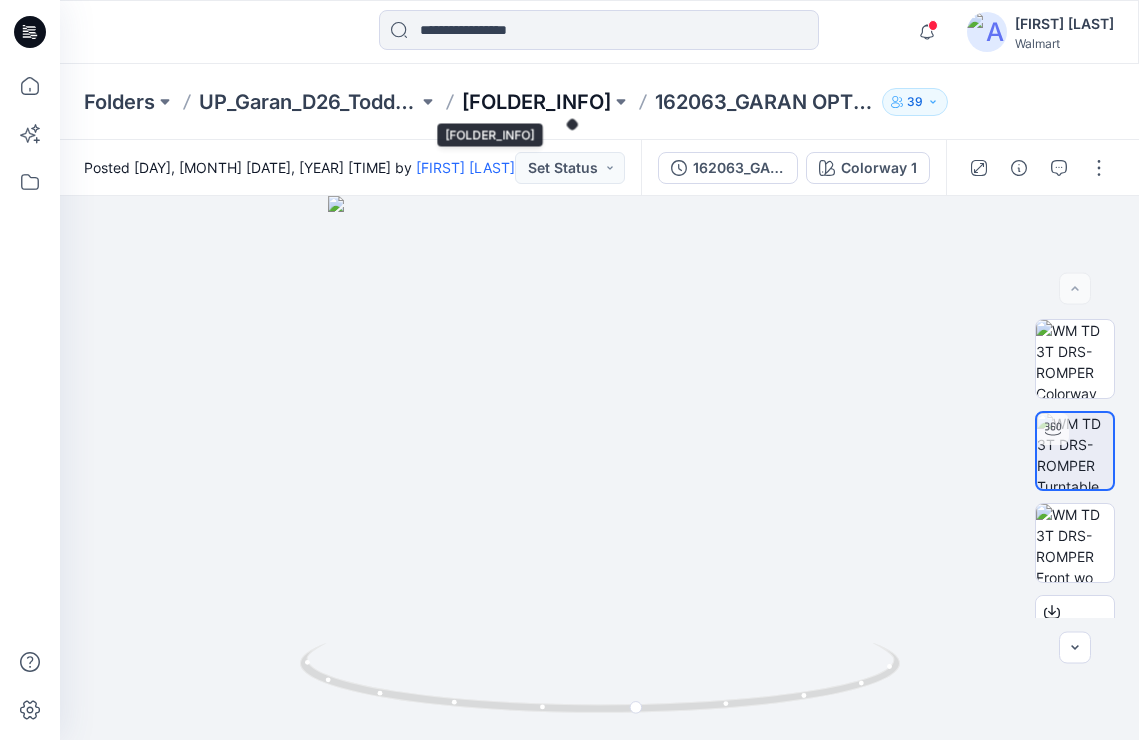 click on "[FOLDER_INFO]" at bounding box center (536, 102) 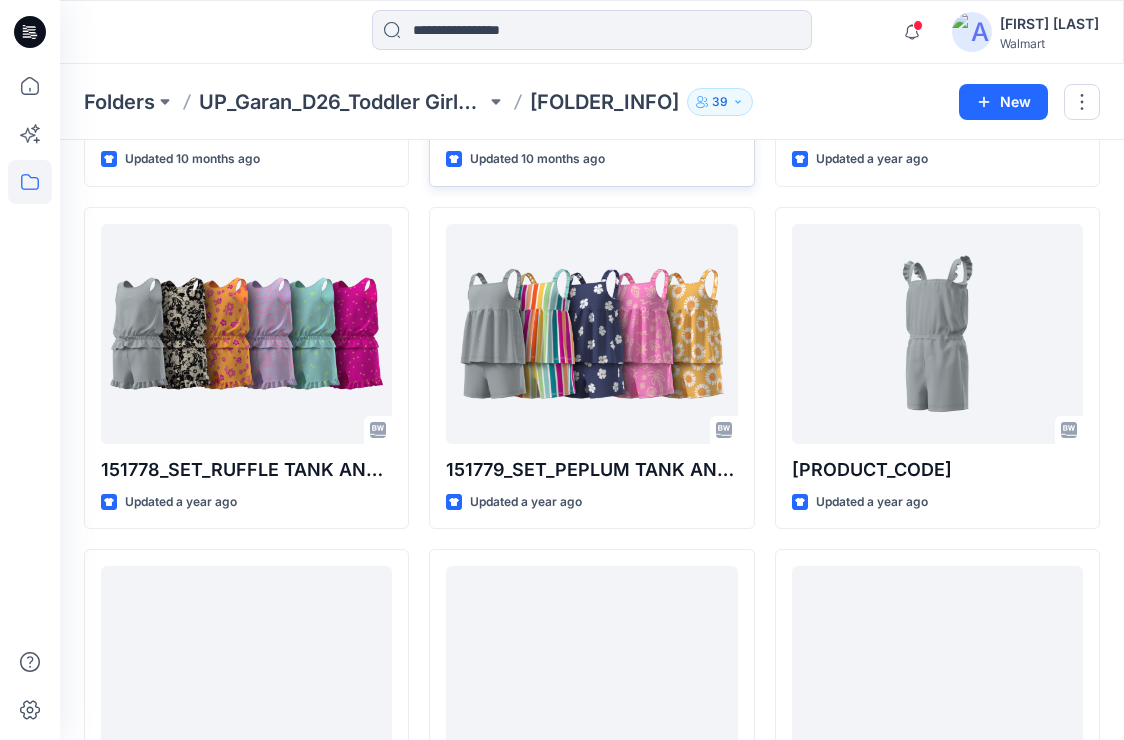 scroll, scrollTop: 365, scrollLeft: 0, axis: vertical 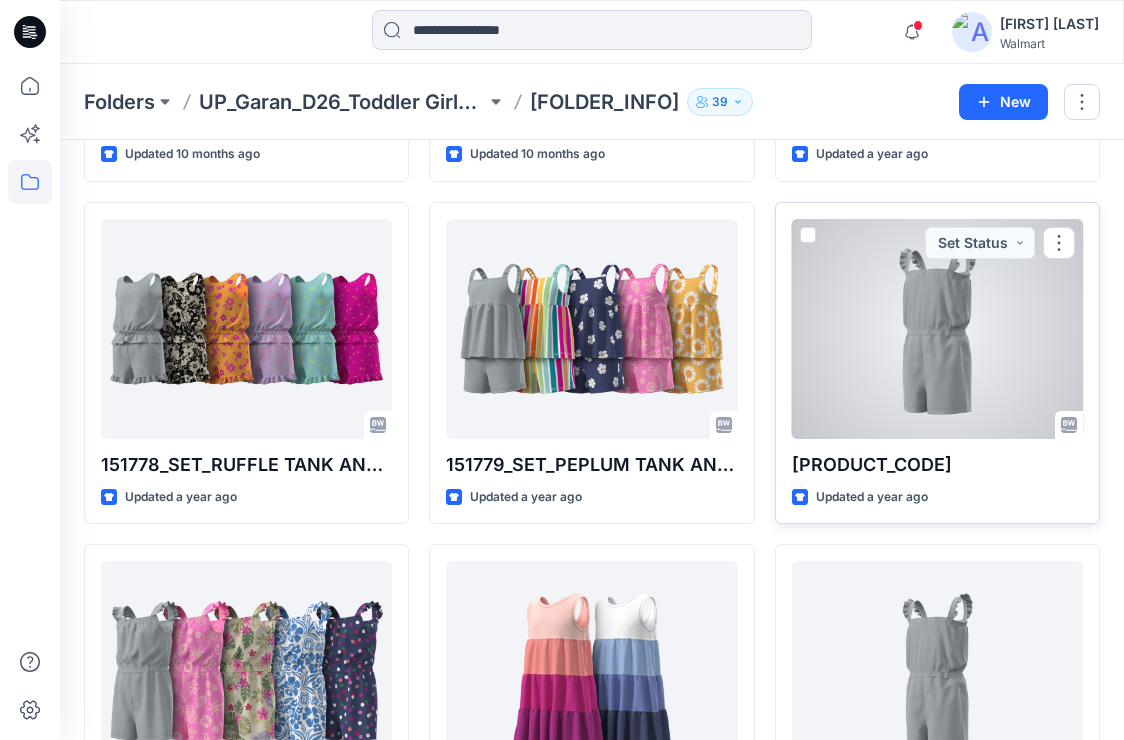 click at bounding box center [937, 329] 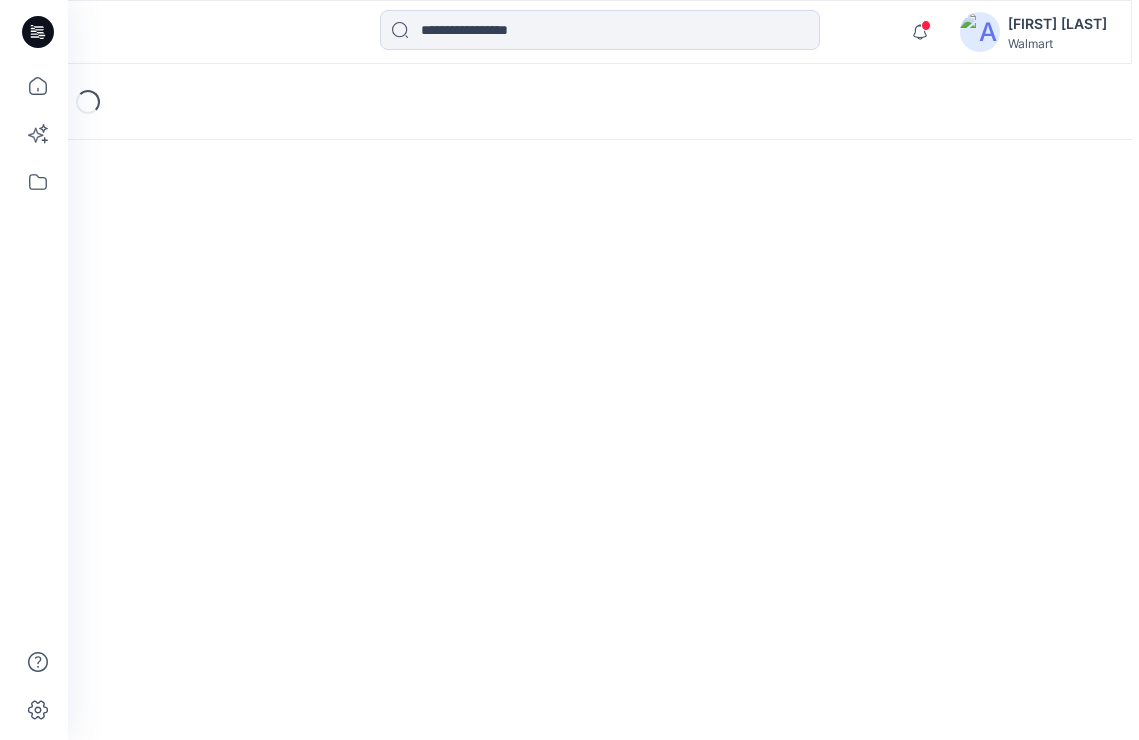 scroll, scrollTop: 0, scrollLeft: 0, axis: both 